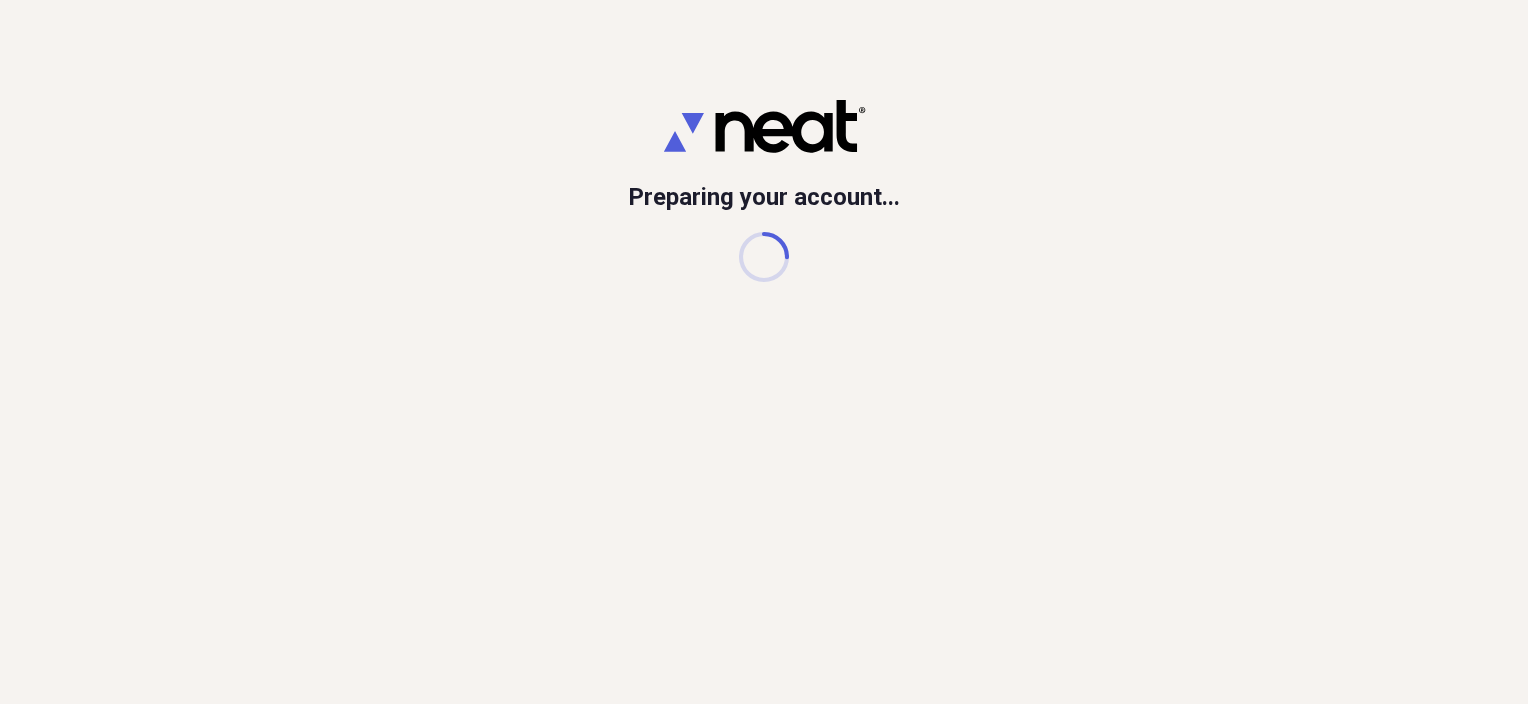 scroll, scrollTop: 0, scrollLeft: 0, axis: both 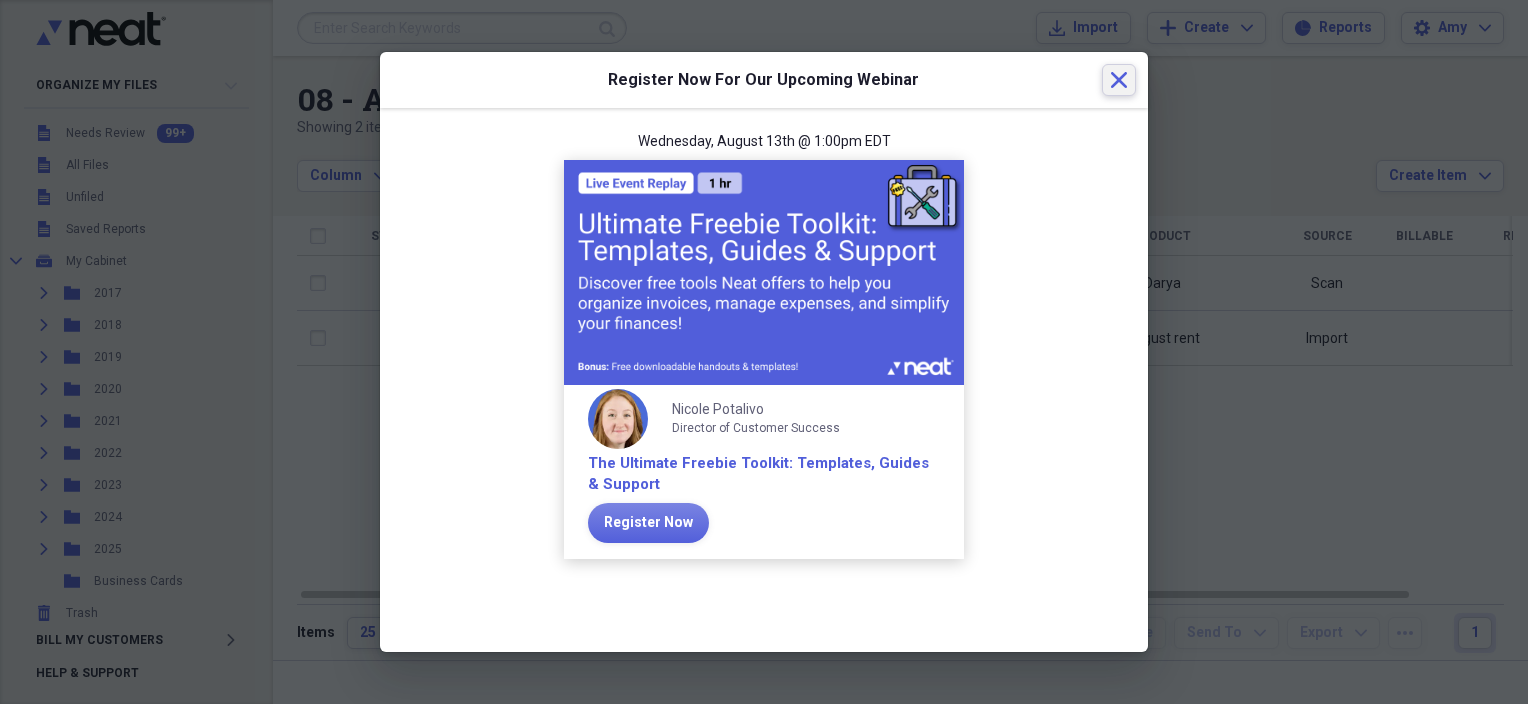 click on "Close" at bounding box center (1119, 80) 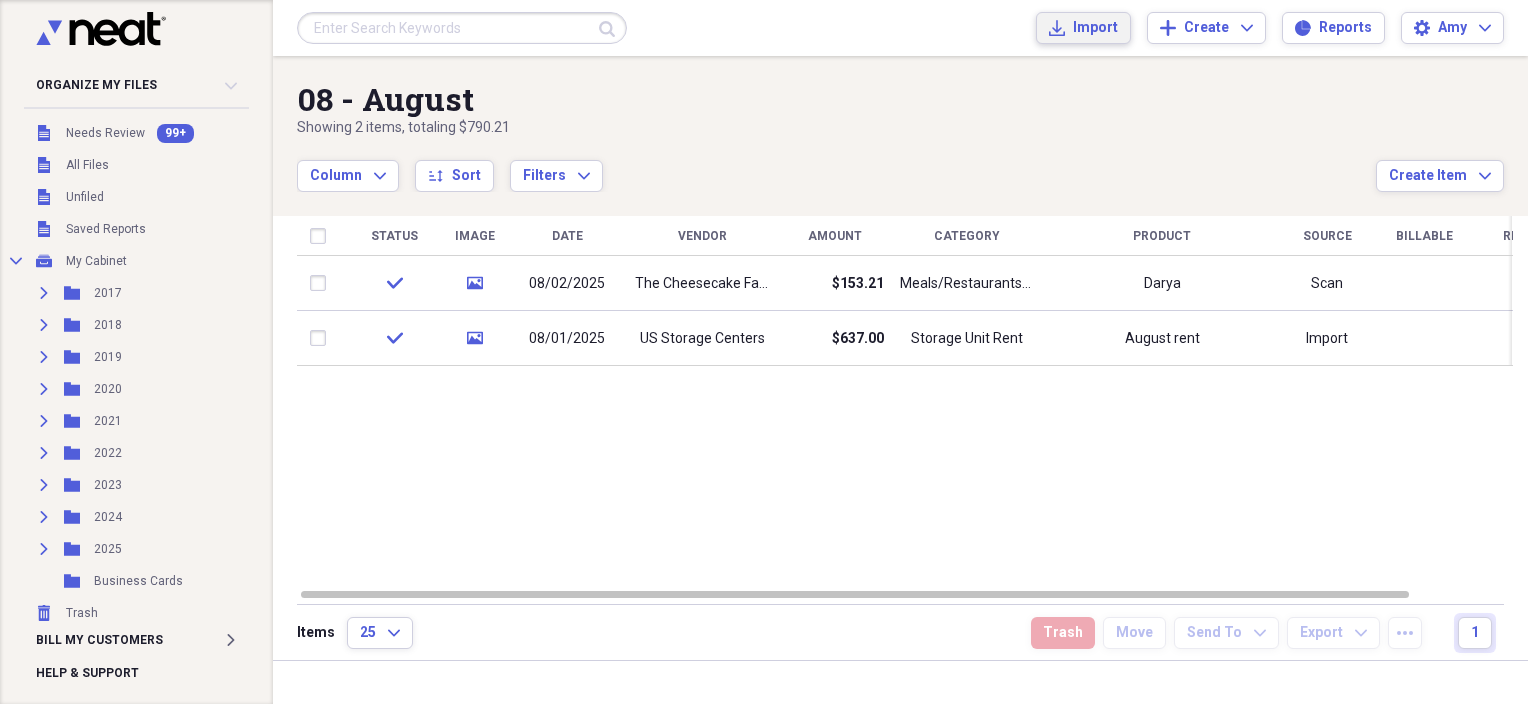 click on "Import" at bounding box center [1095, 28] 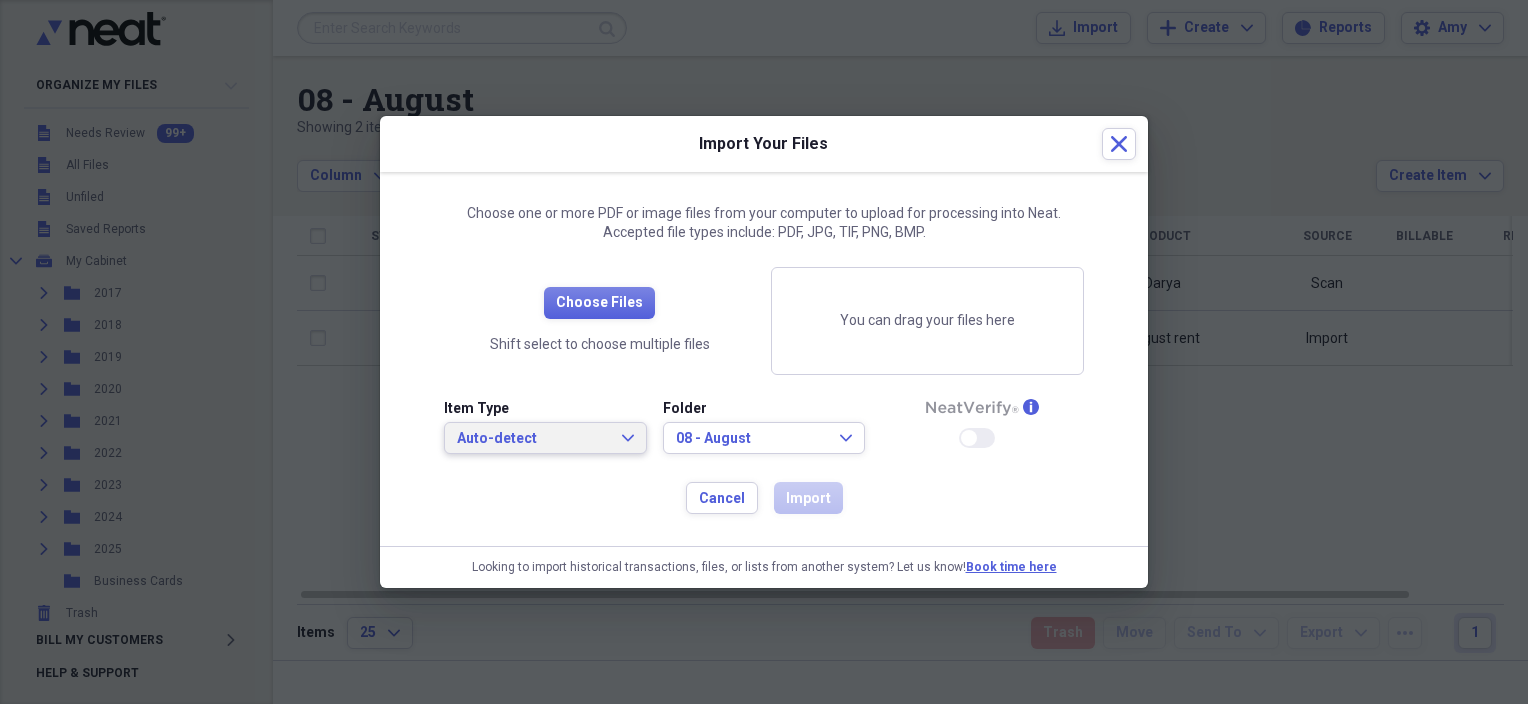 click on "Auto-detect" at bounding box center (533, 439) 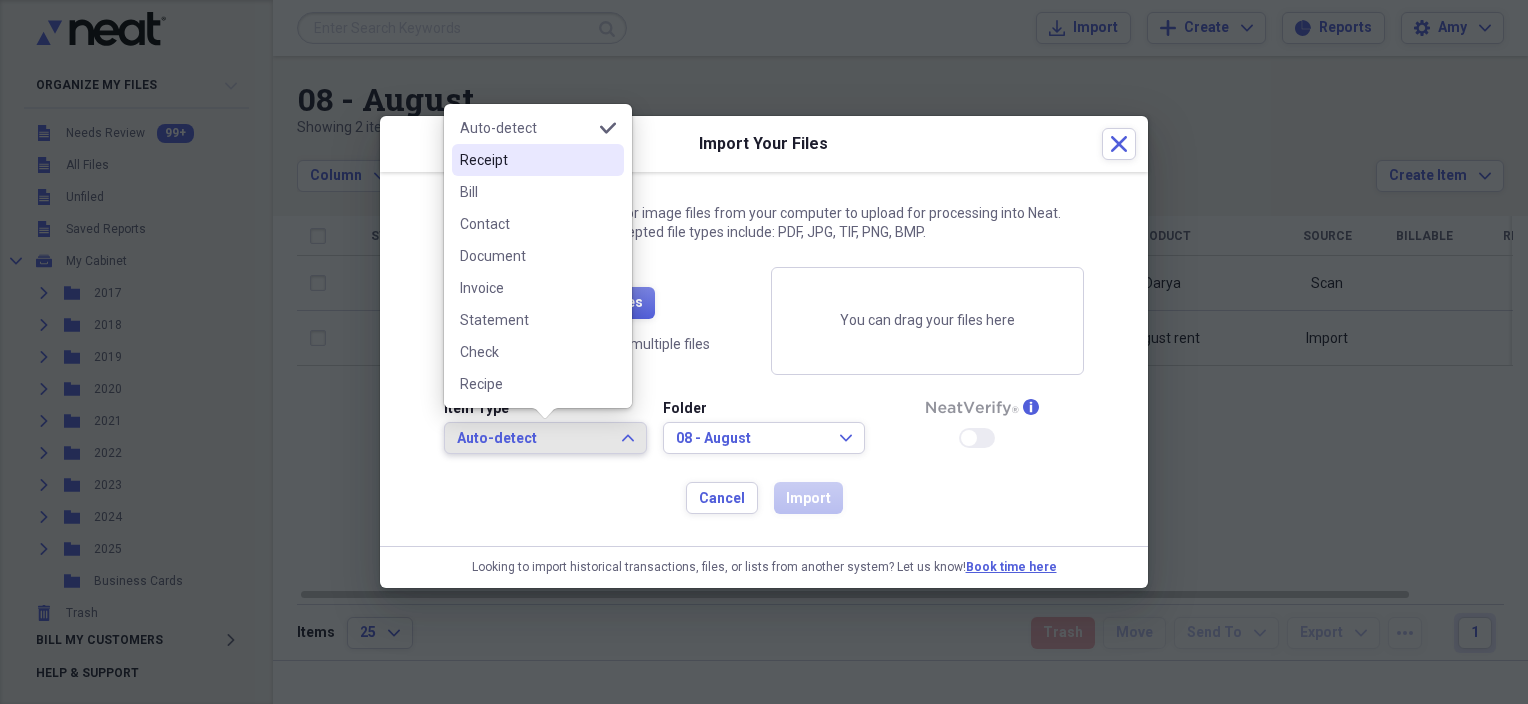 click on "Receipt" at bounding box center (526, 160) 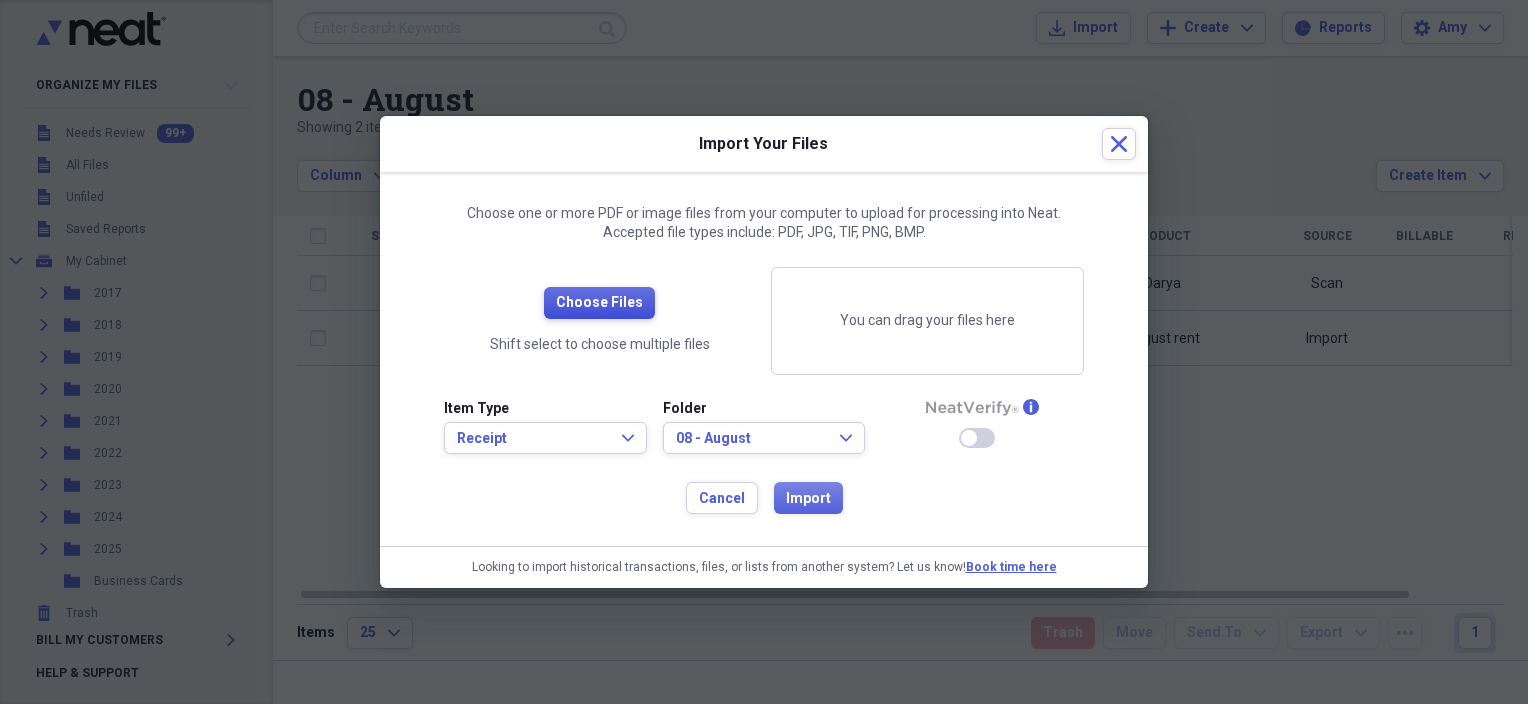 click on "Choose Files" at bounding box center (599, 303) 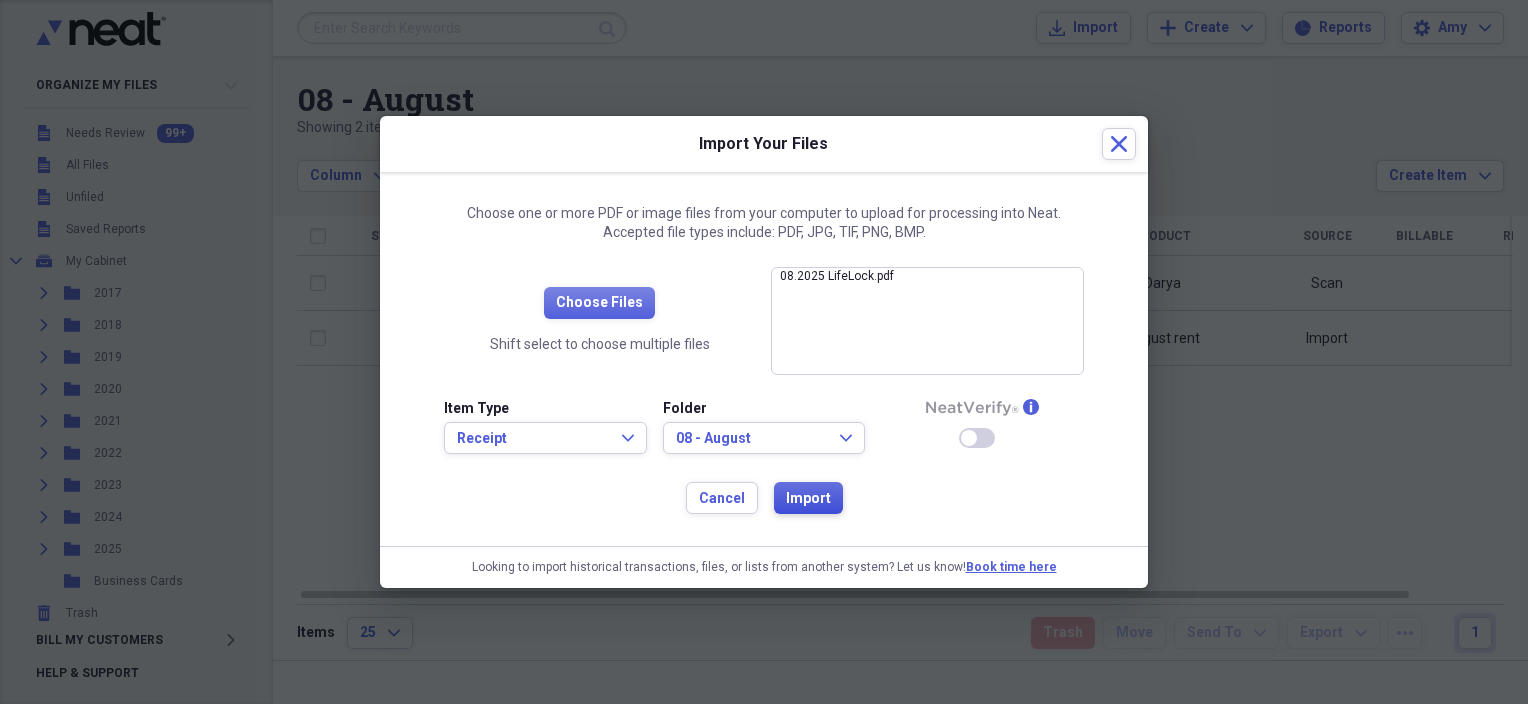 click on "Import" at bounding box center (808, 499) 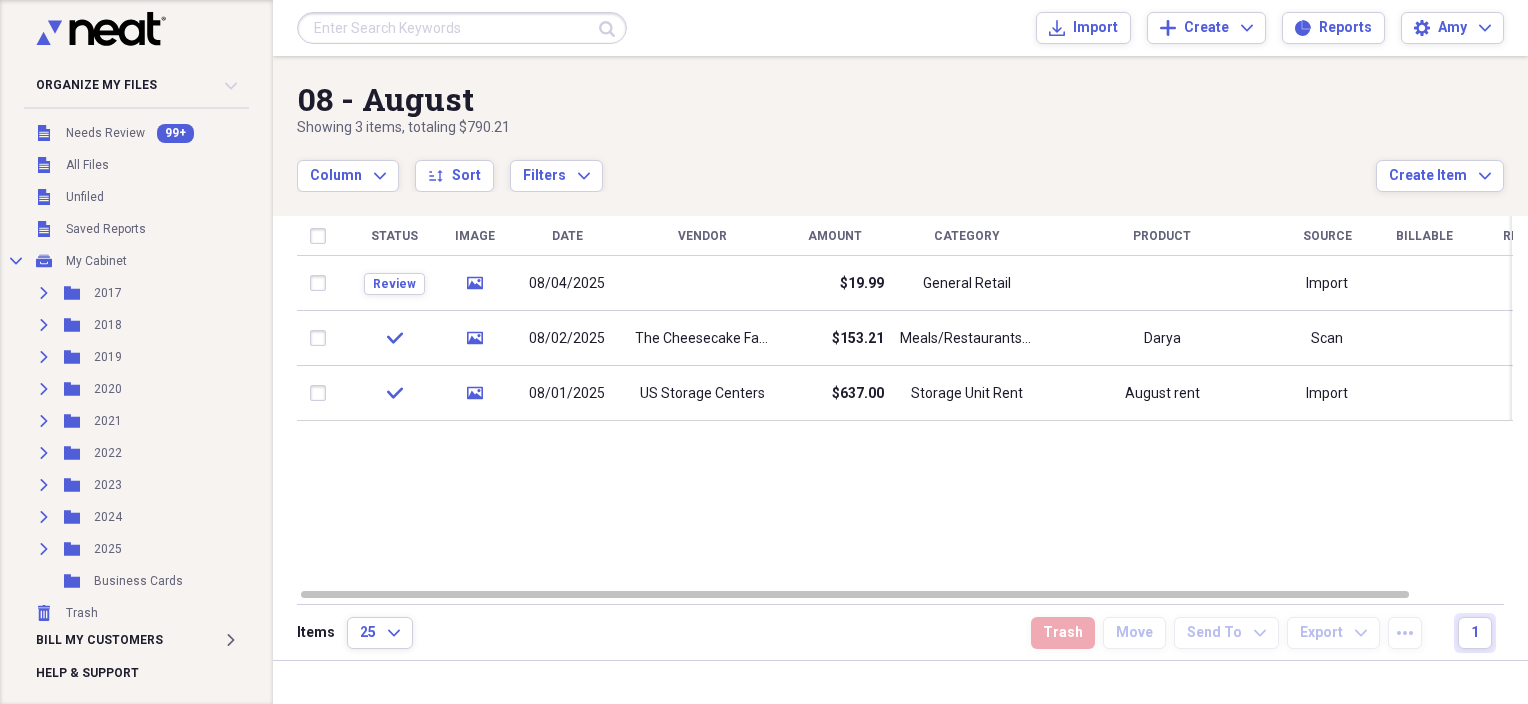 click on "08 - [MONTH] Showing 3 items , totaling $790.21 Column Expand sort Sort Filters  Expand Create Item Expand" at bounding box center [900, 124] 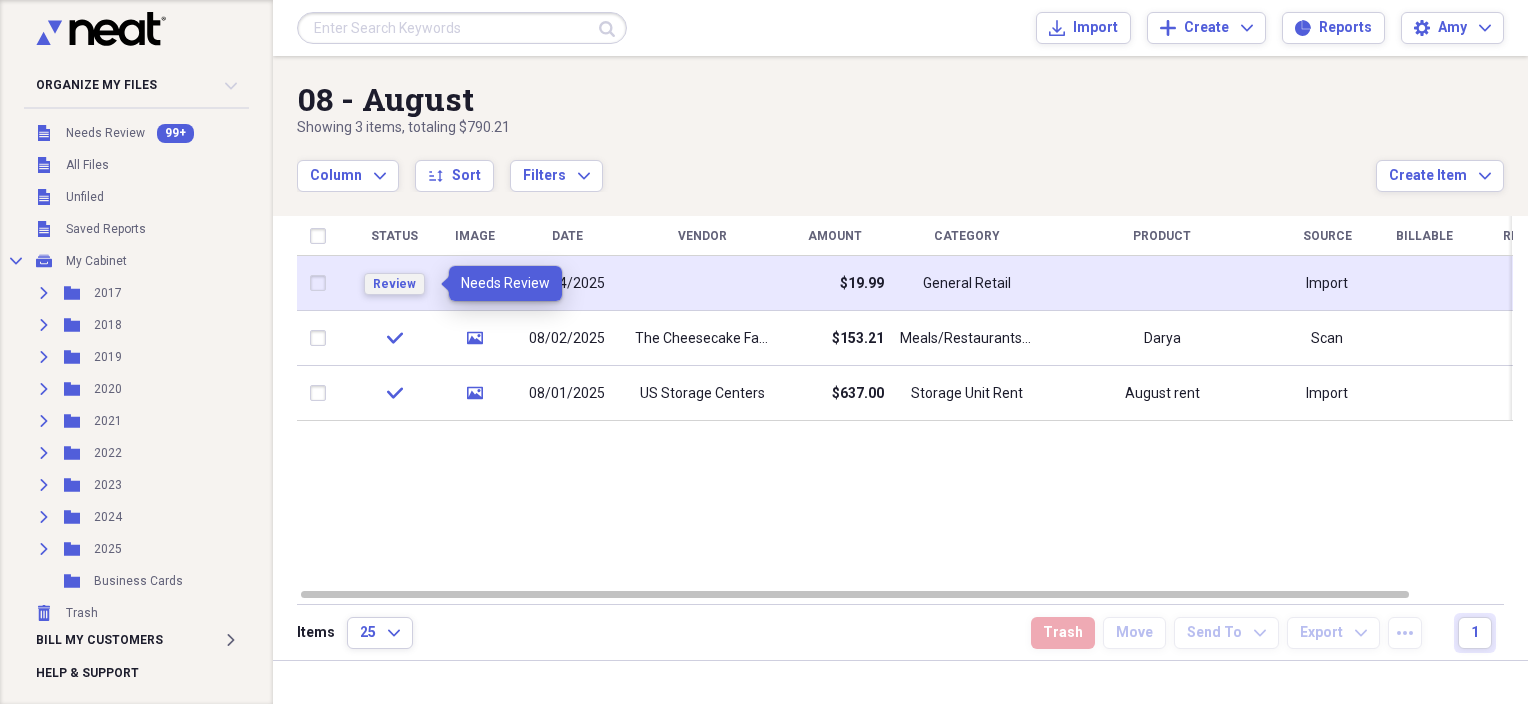 click on "Review" at bounding box center (394, 284) 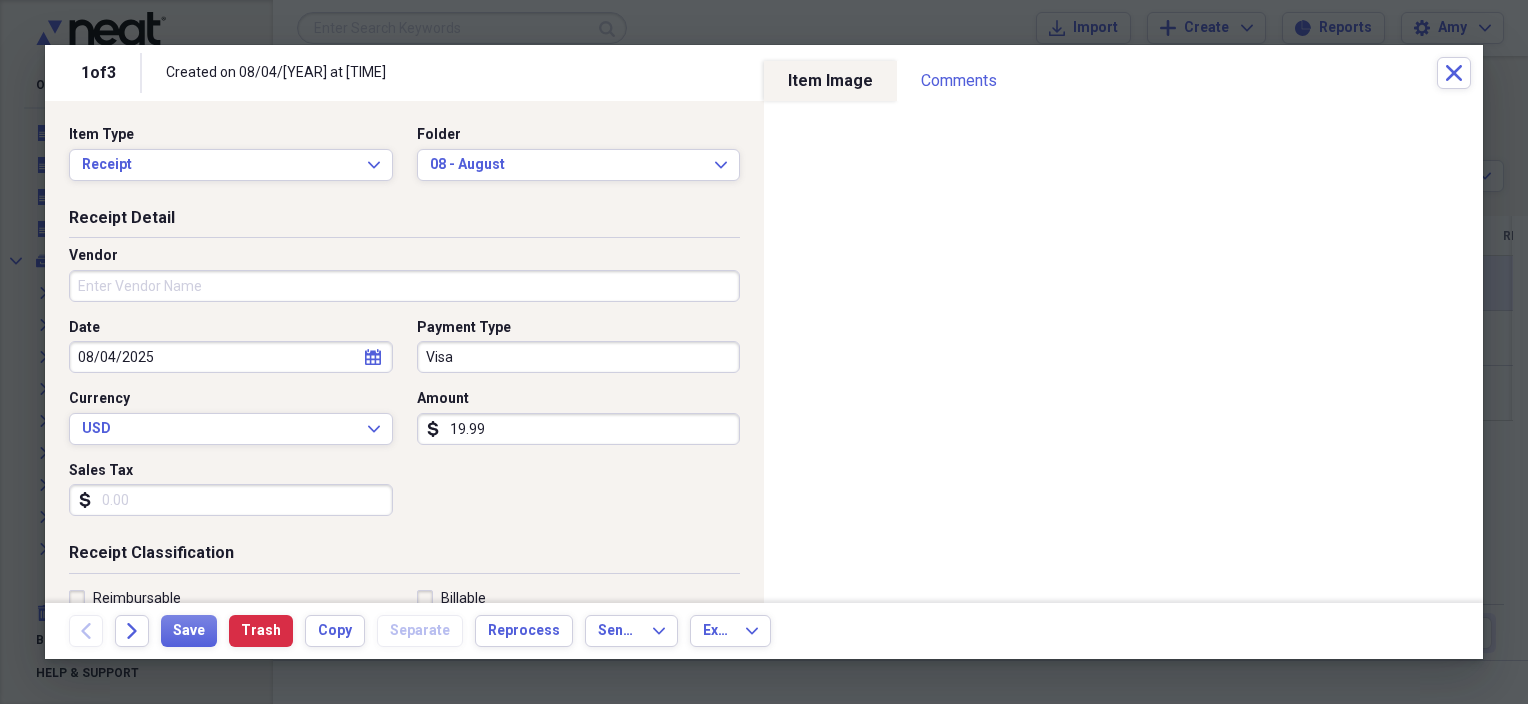 click on "Vendor" at bounding box center (404, 286) 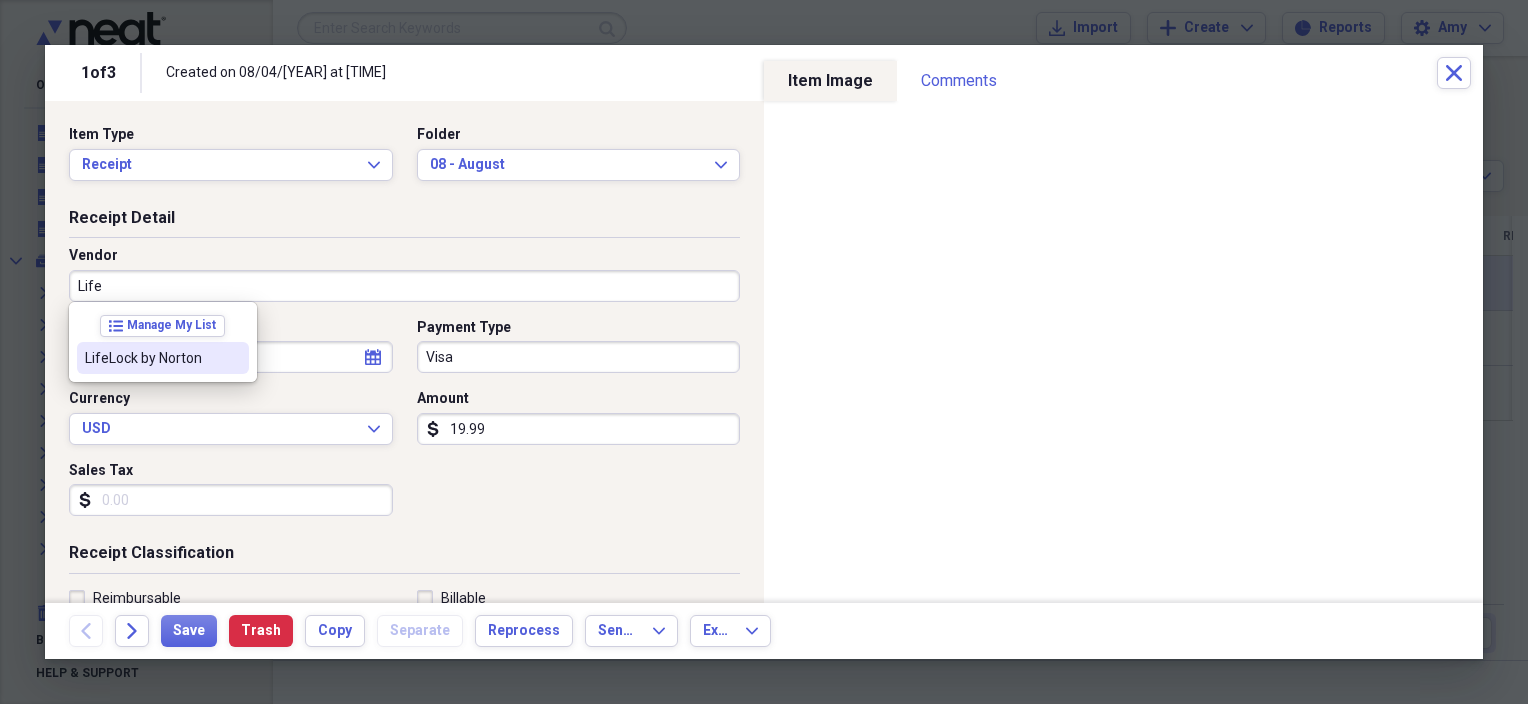 click on "LifeLock by Norton" at bounding box center (151, 358) 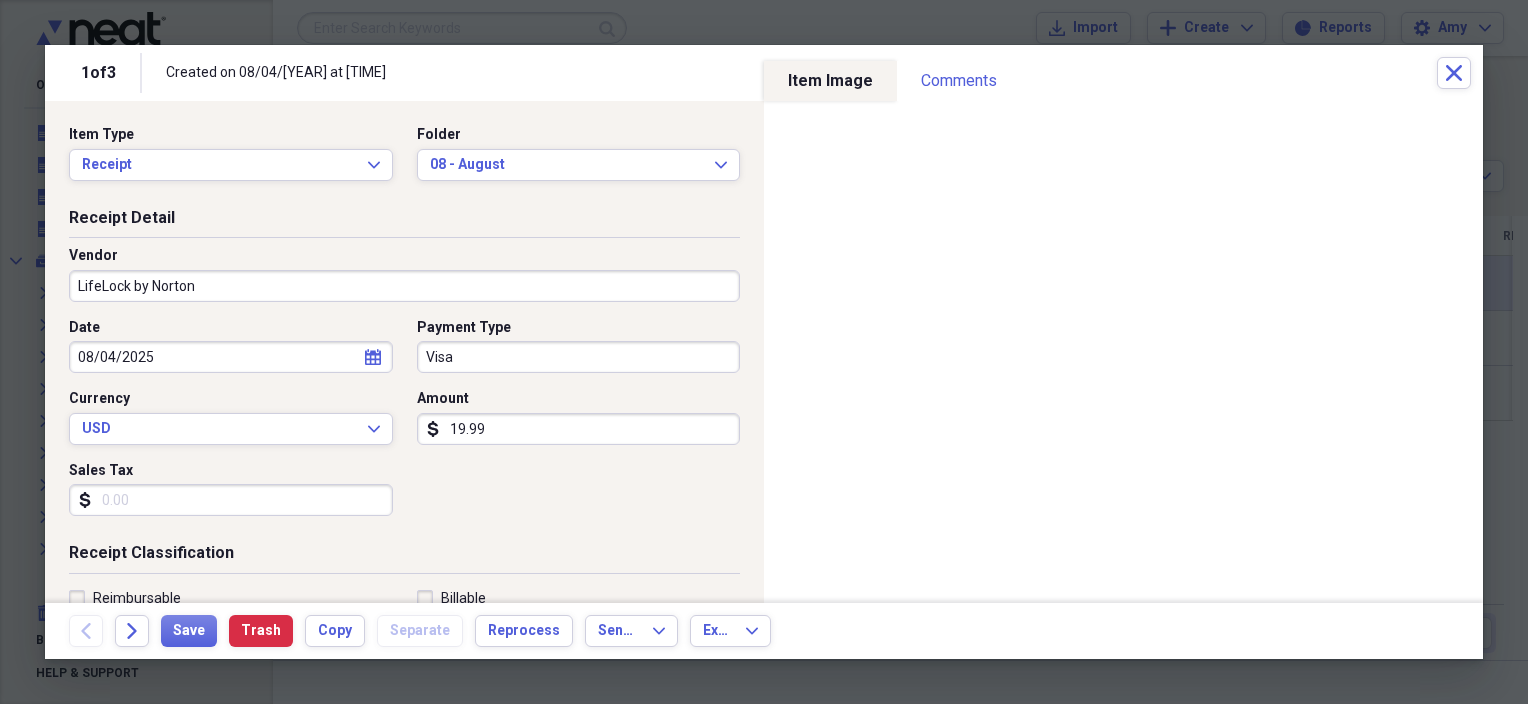 type on "Financial Protection" 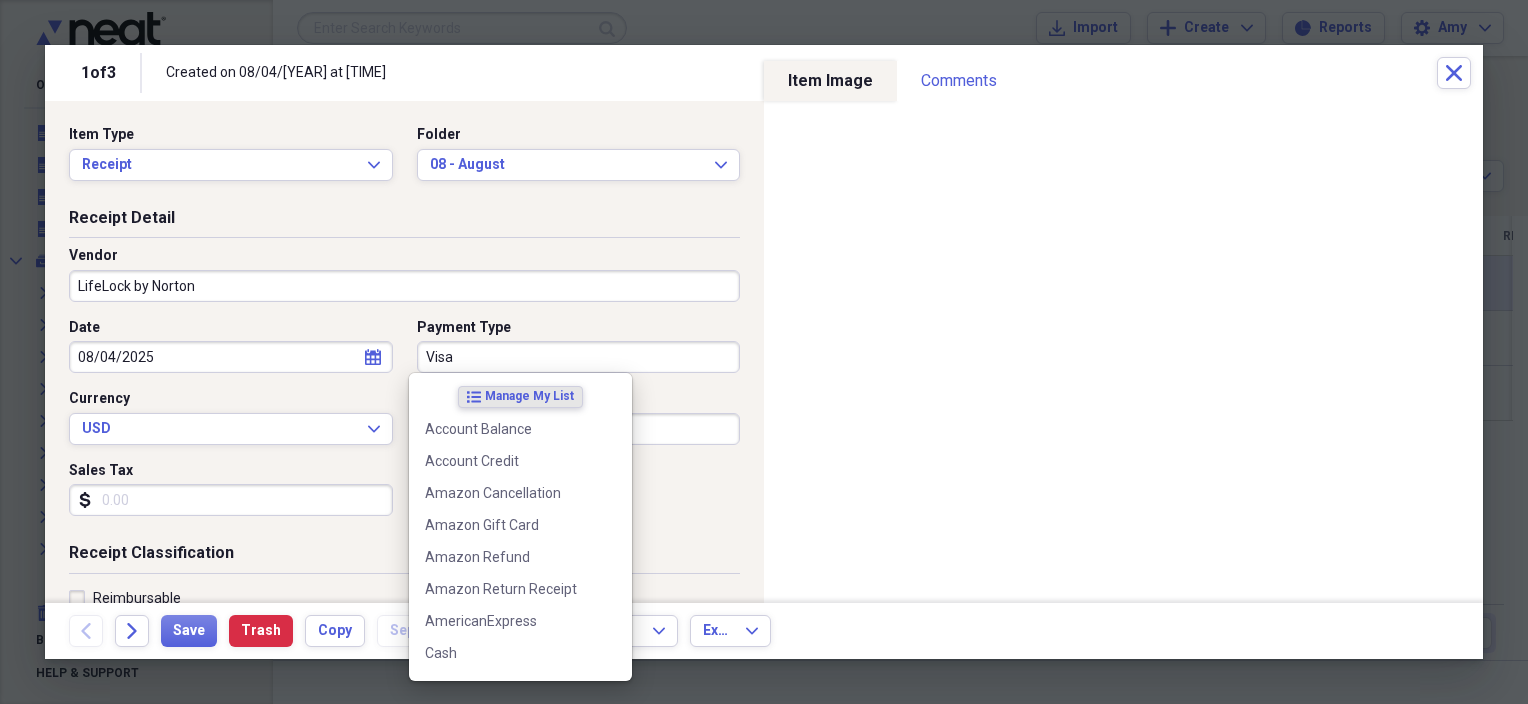 click on "Visa" at bounding box center (579, 357) 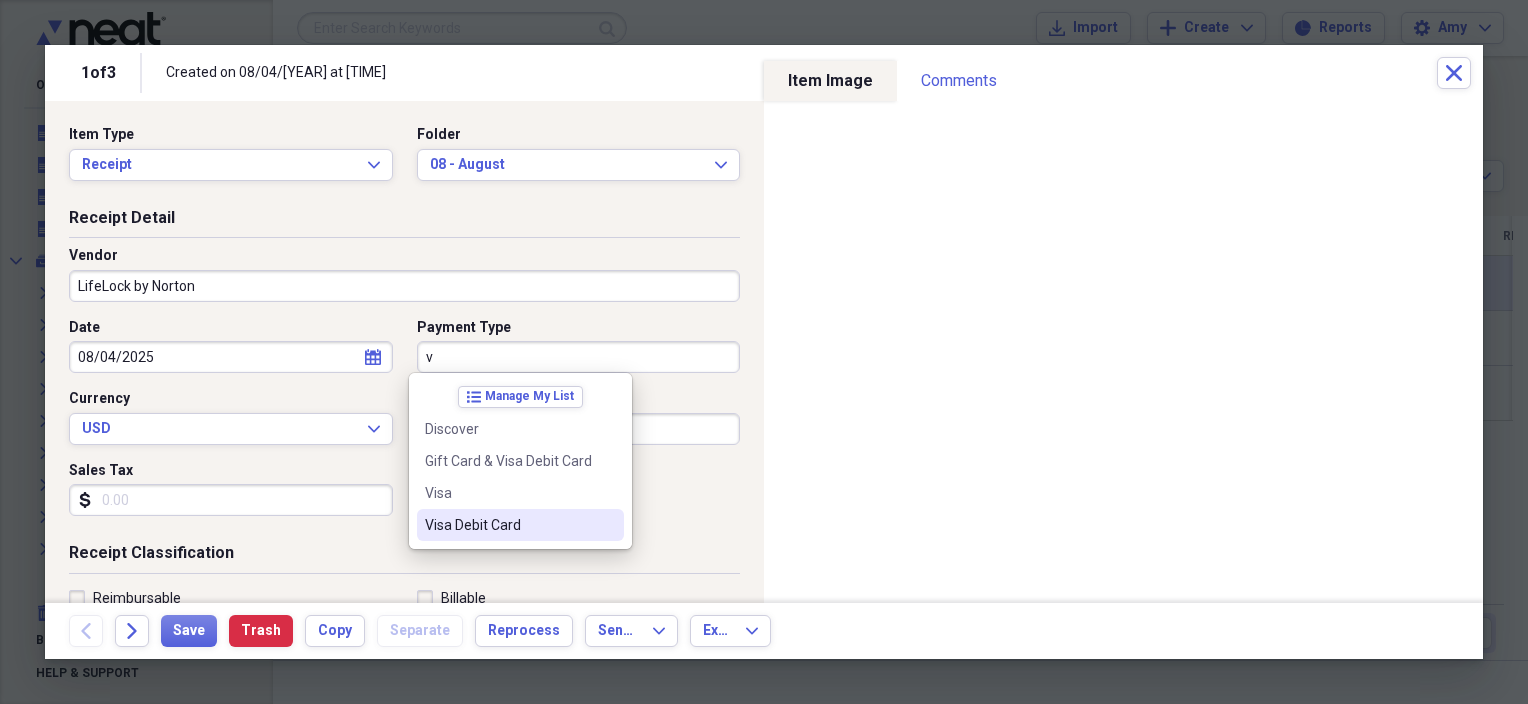 click on "Visa Debit Card" at bounding box center [520, 525] 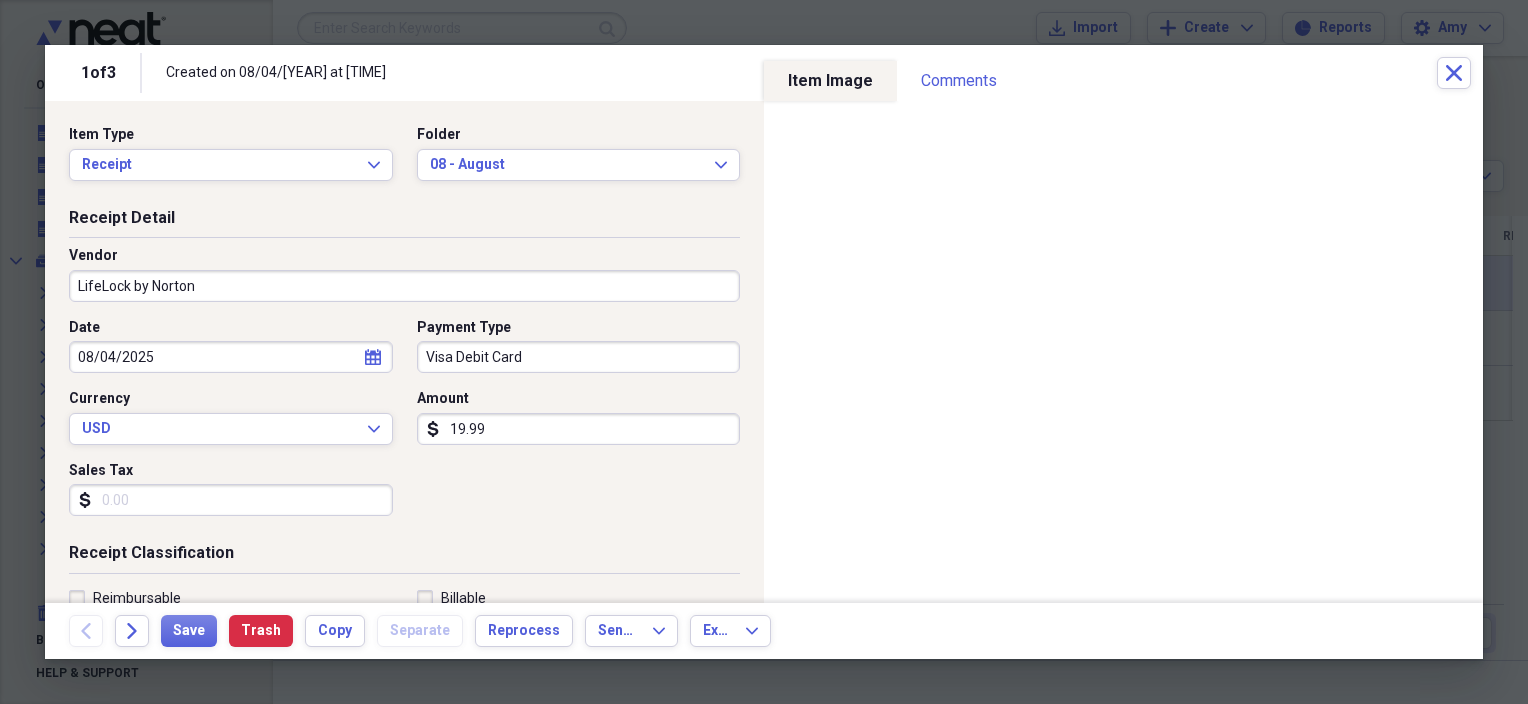 click on "Sales Tax" at bounding box center [231, 500] 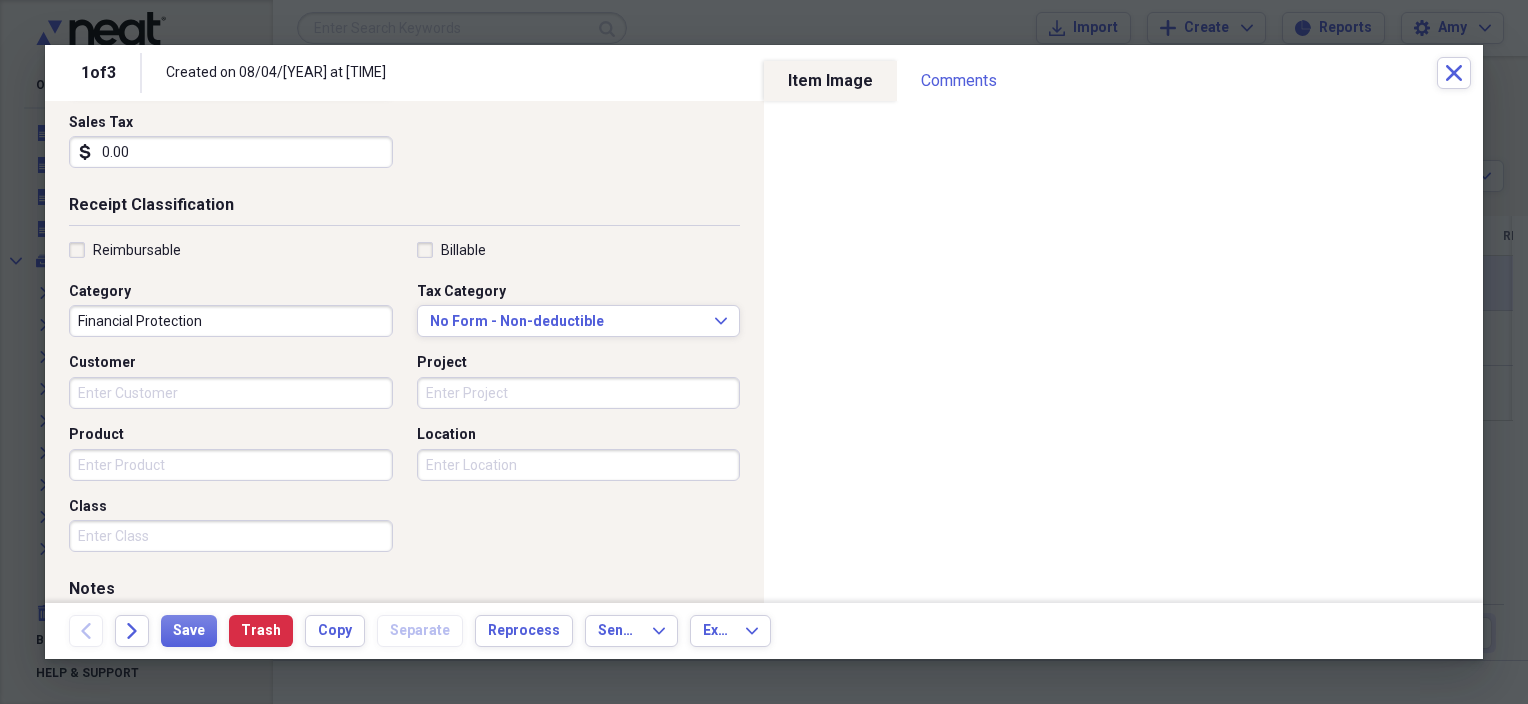 scroll, scrollTop: 400, scrollLeft: 0, axis: vertical 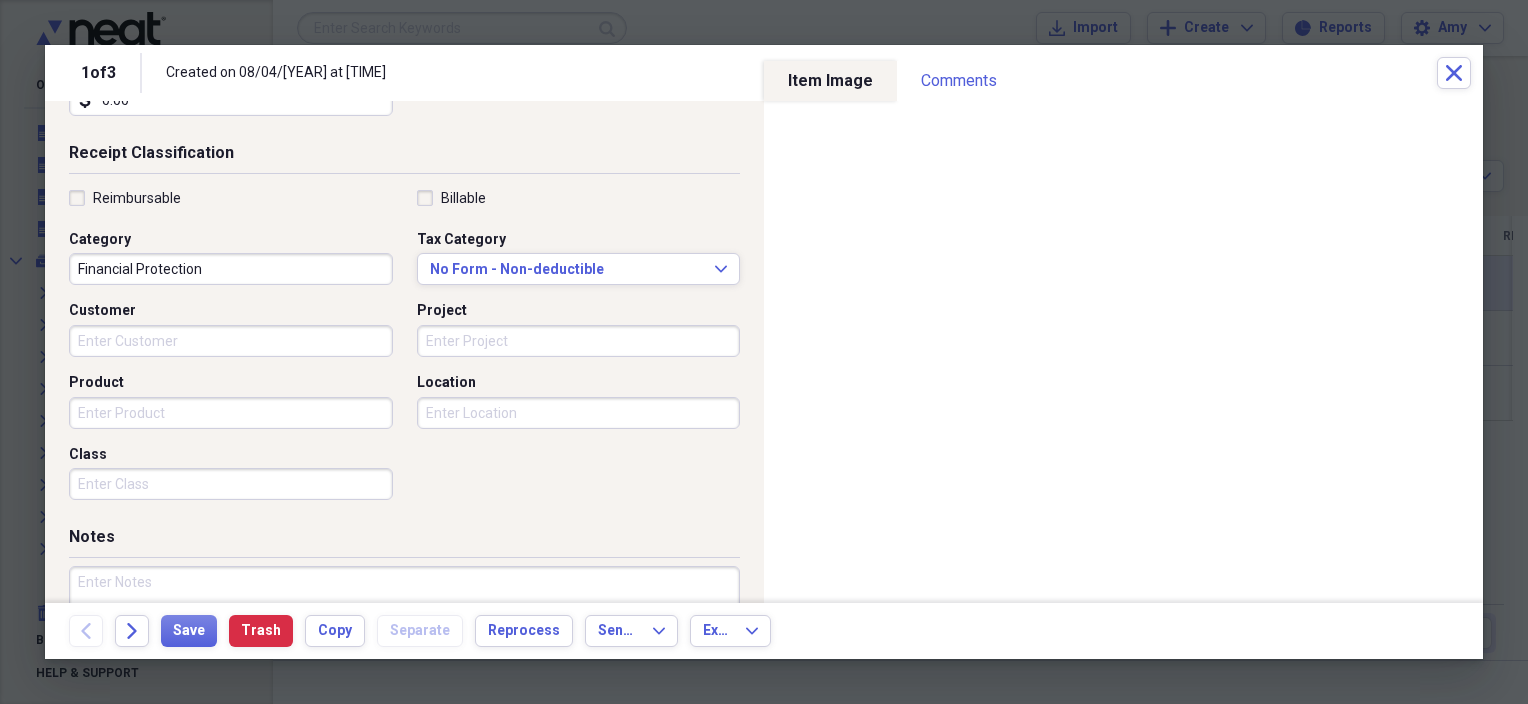 type on "0.00" 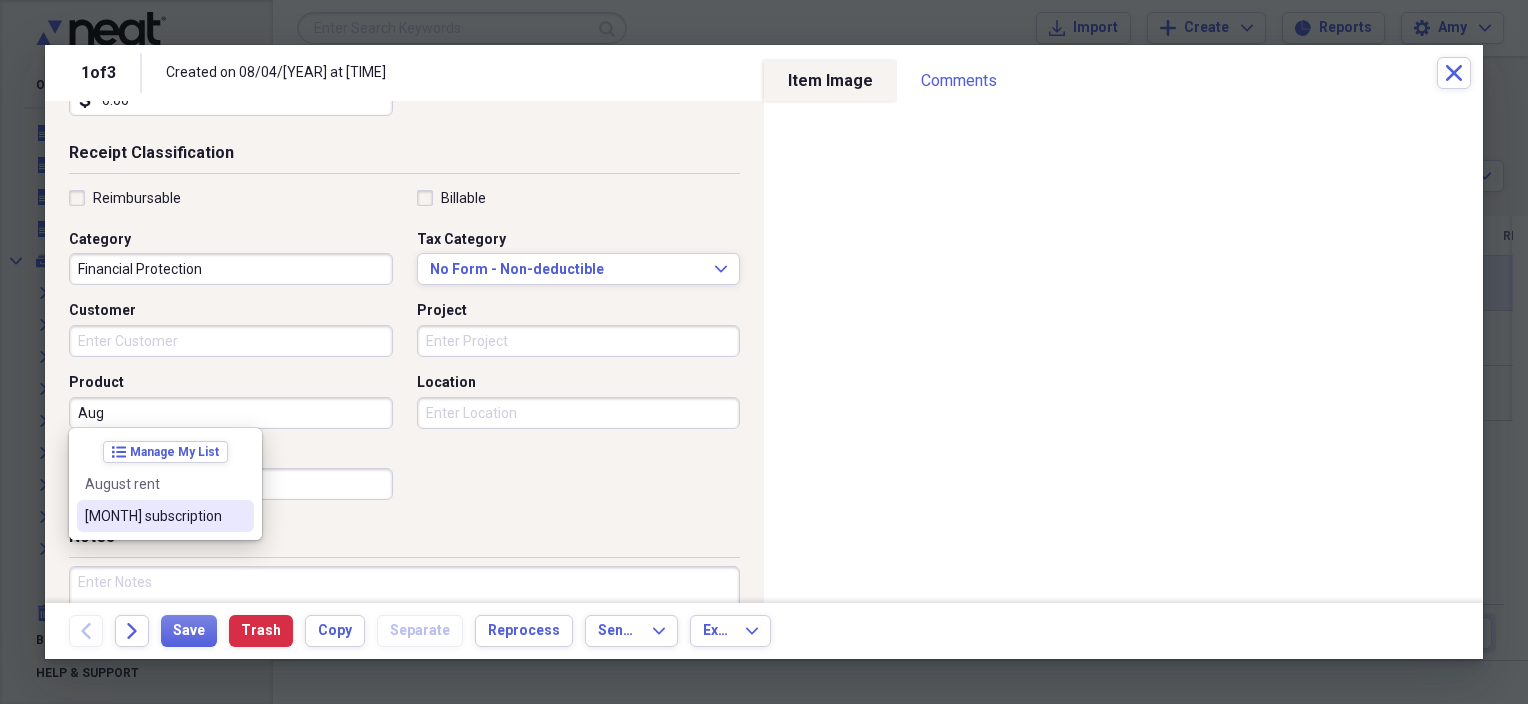 click on "[MONTH] subscription" at bounding box center (165, 516) 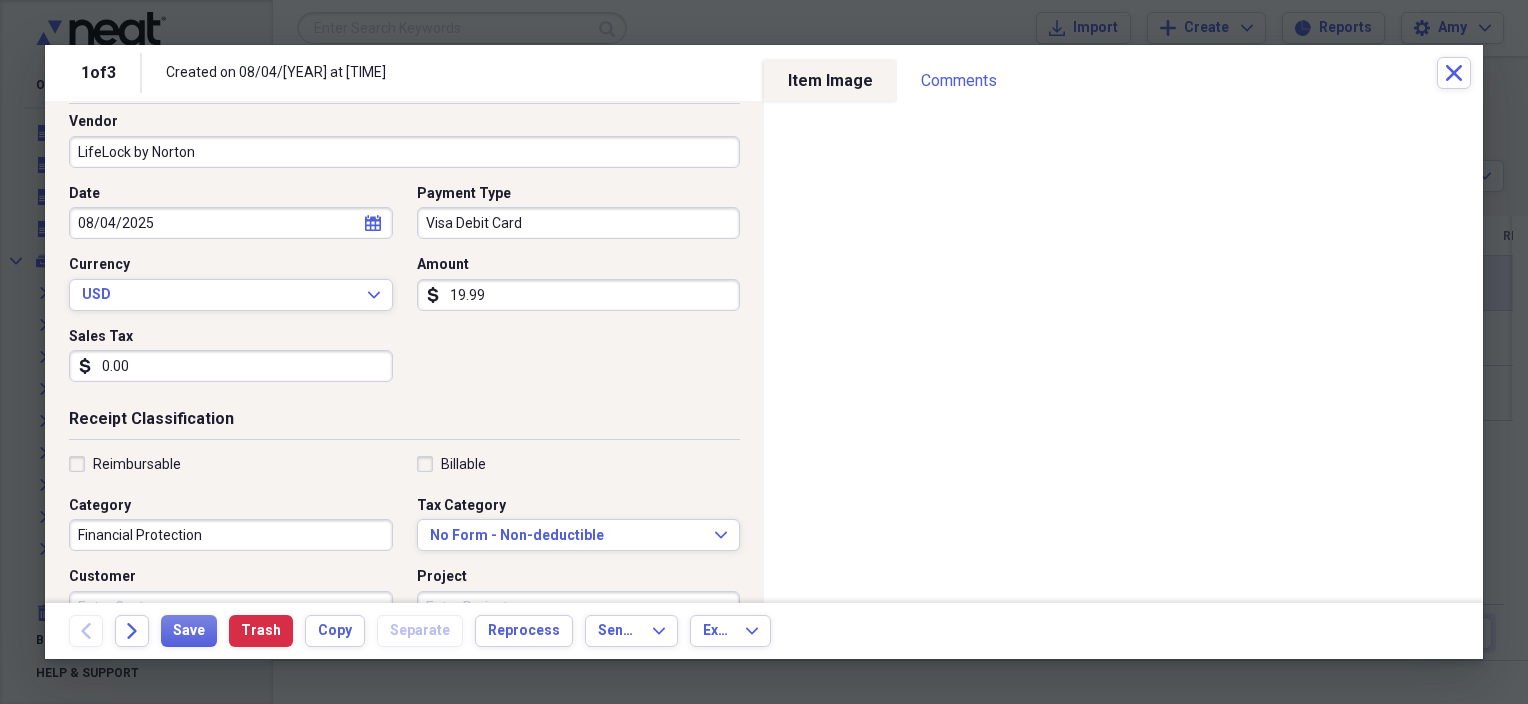 scroll, scrollTop: 0, scrollLeft: 0, axis: both 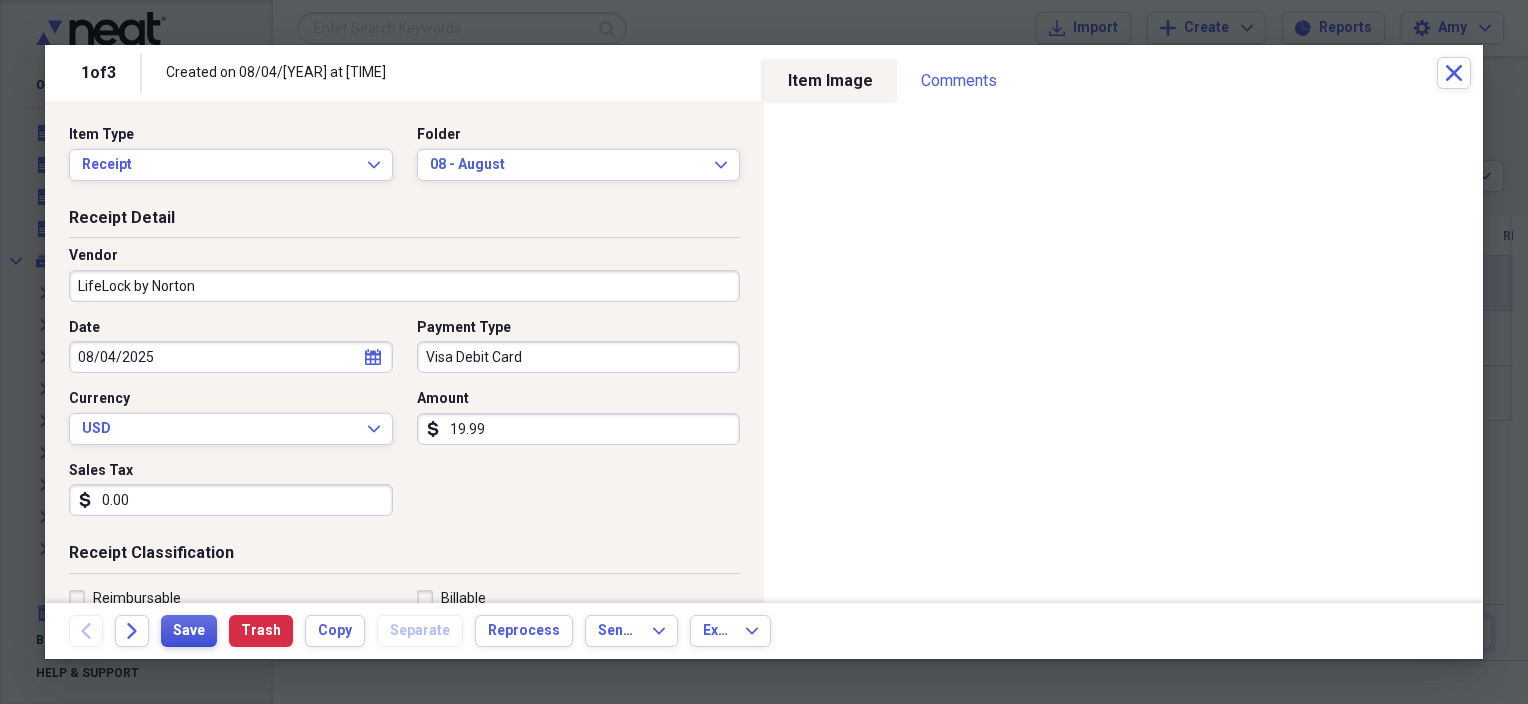 click on "Save" at bounding box center [189, 631] 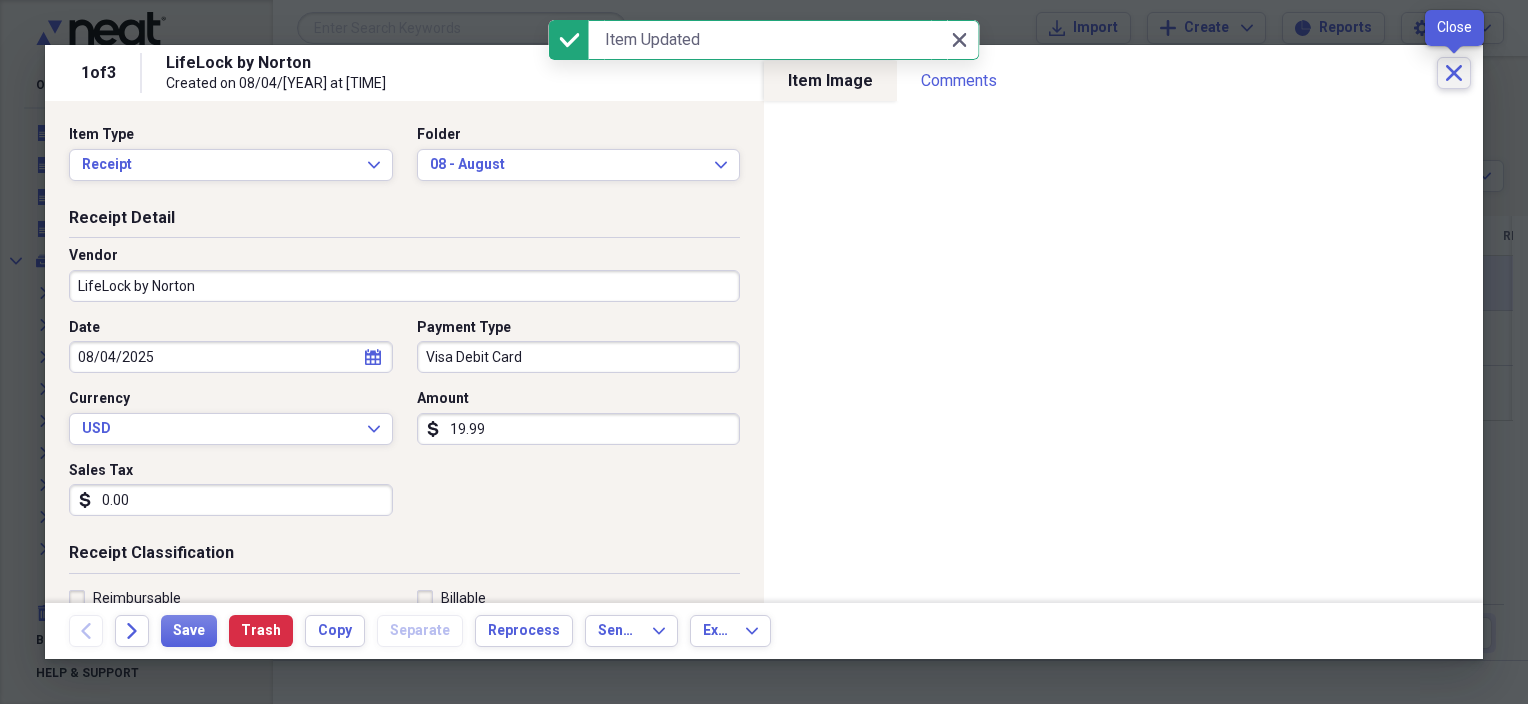 click 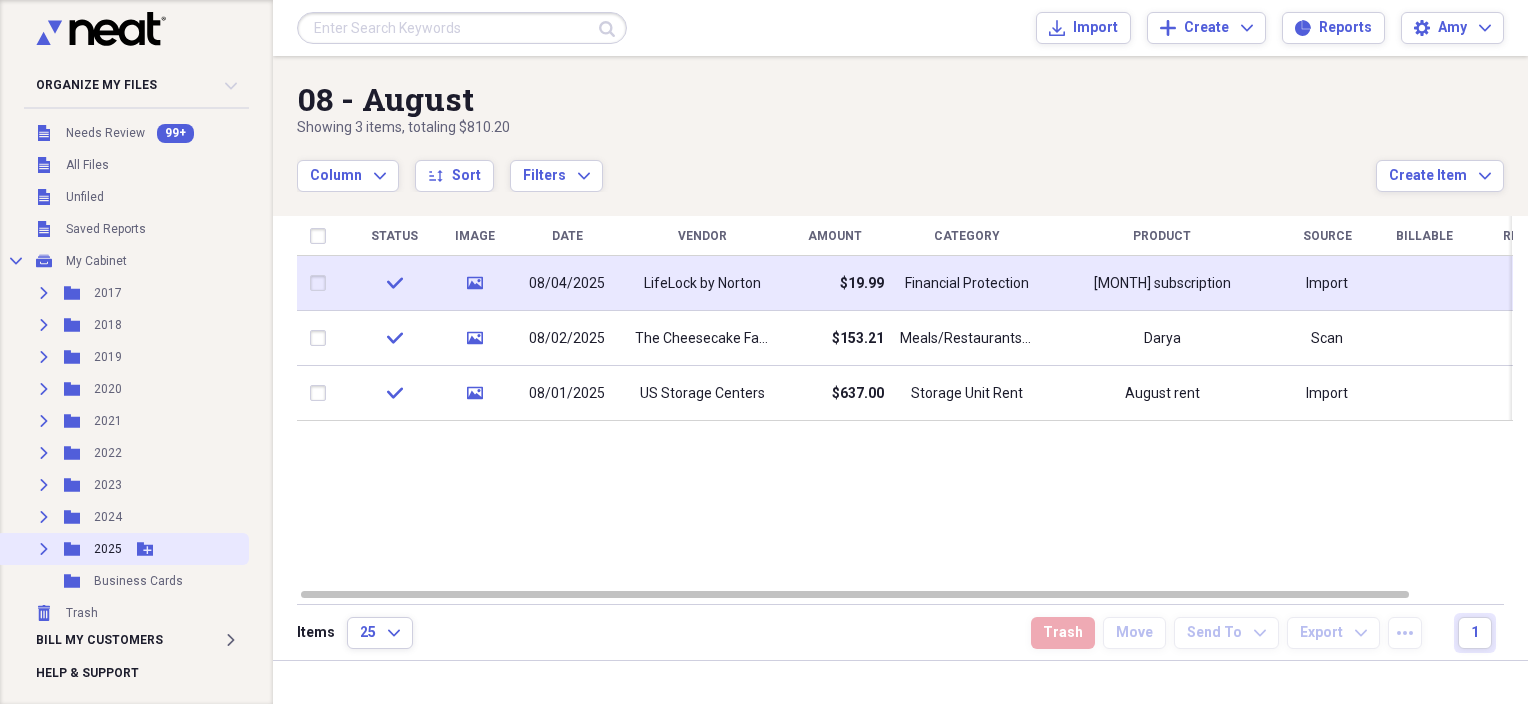 click on "Expand" 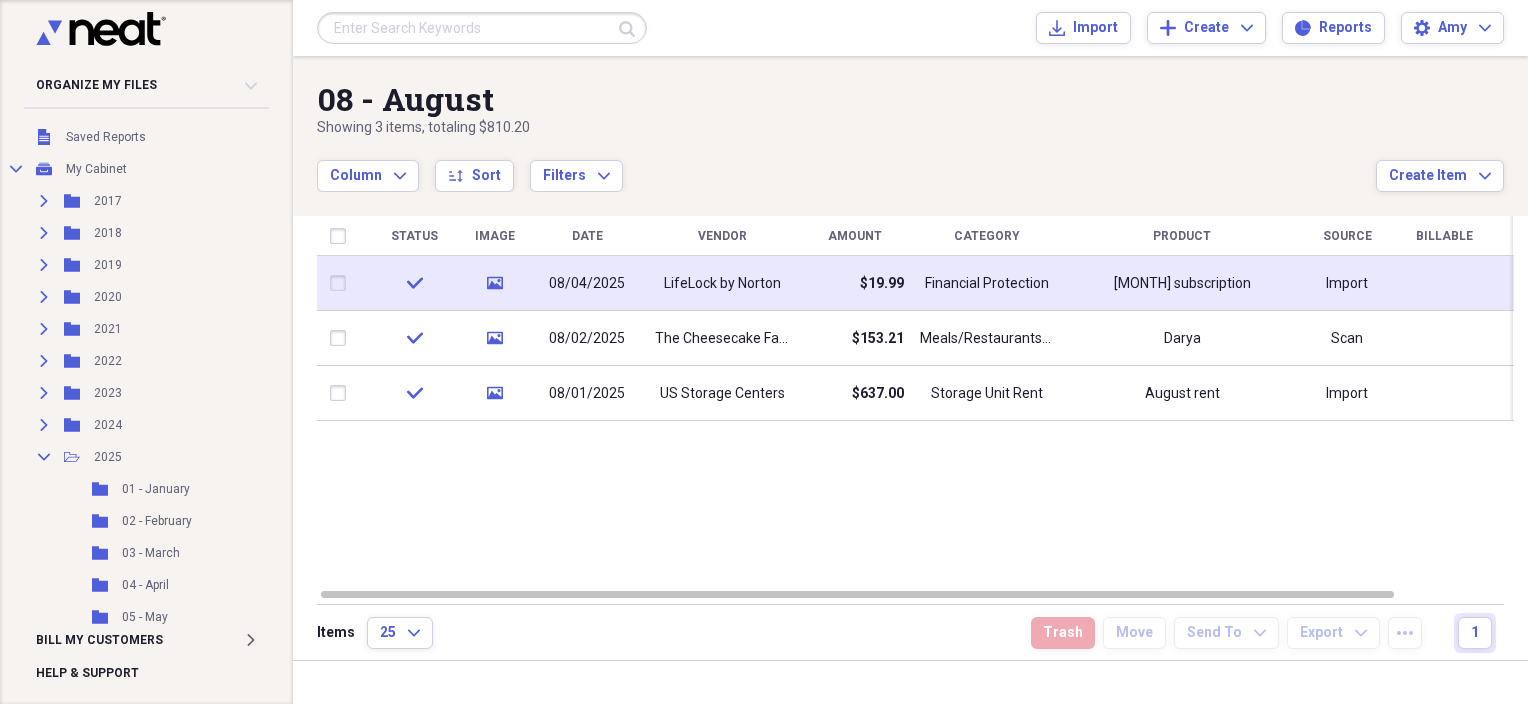 scroll, scrollTop: 200, scrollLeft: 0, axis: vertical 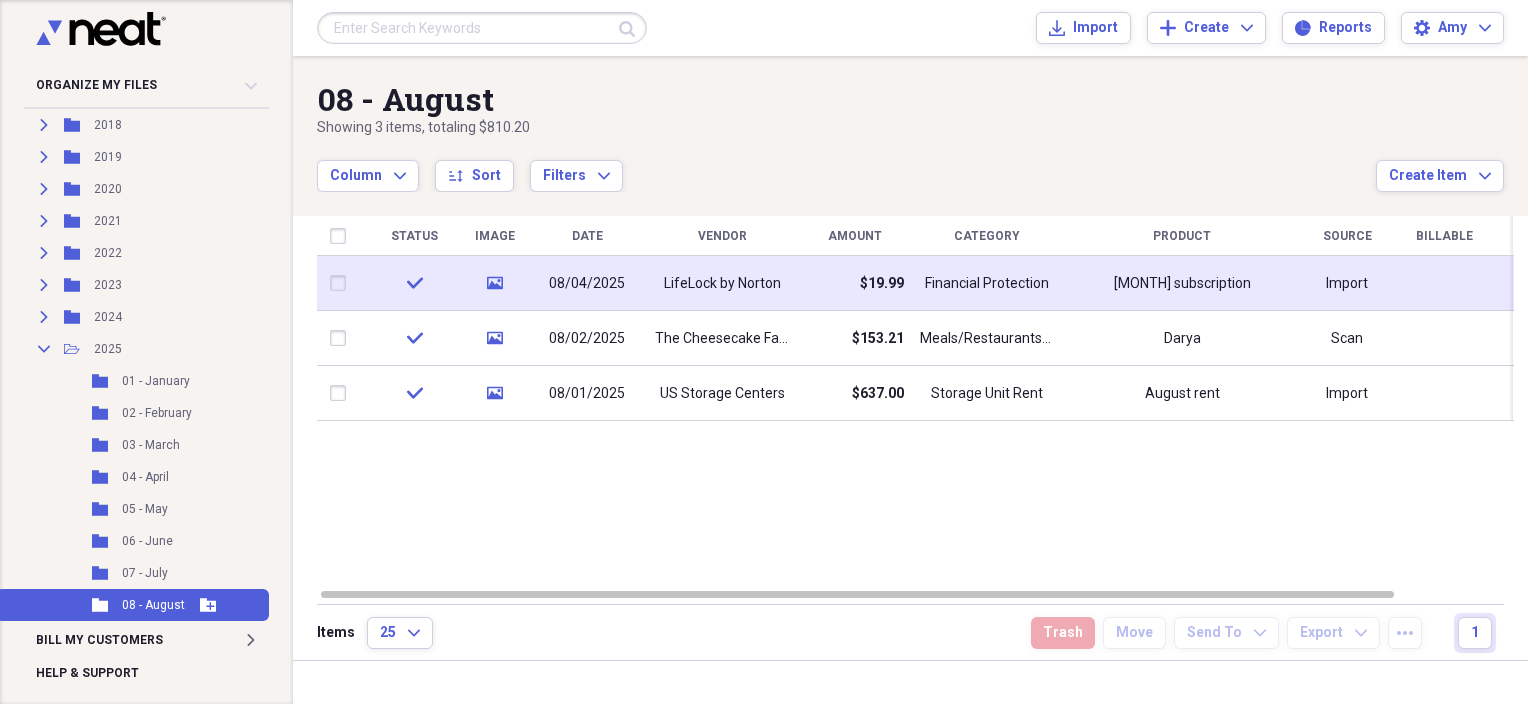 click on "08 - August" at bounding box center [153, 605] 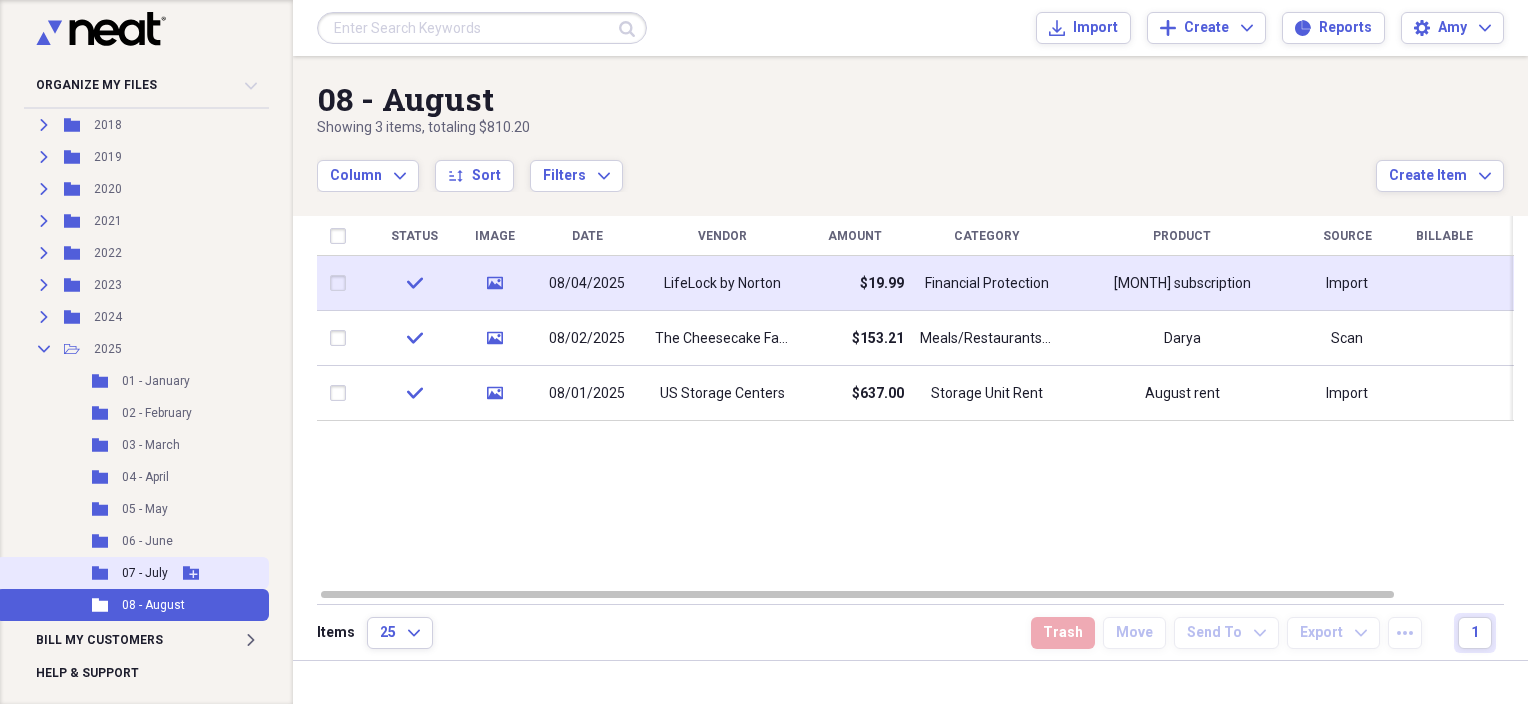 click on "07 - July" at bounding box center [145, 573] 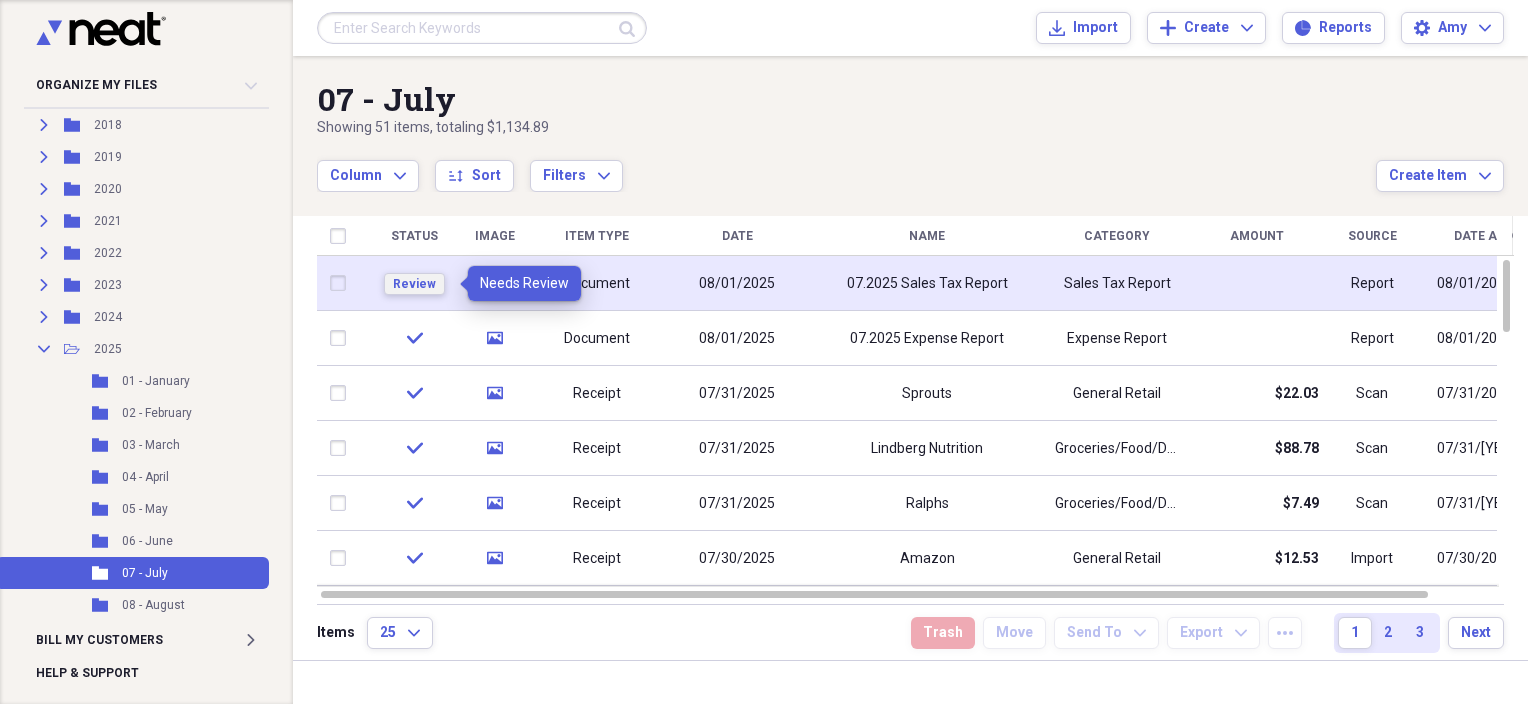 click on "Review" at bounding box center [414, 284] 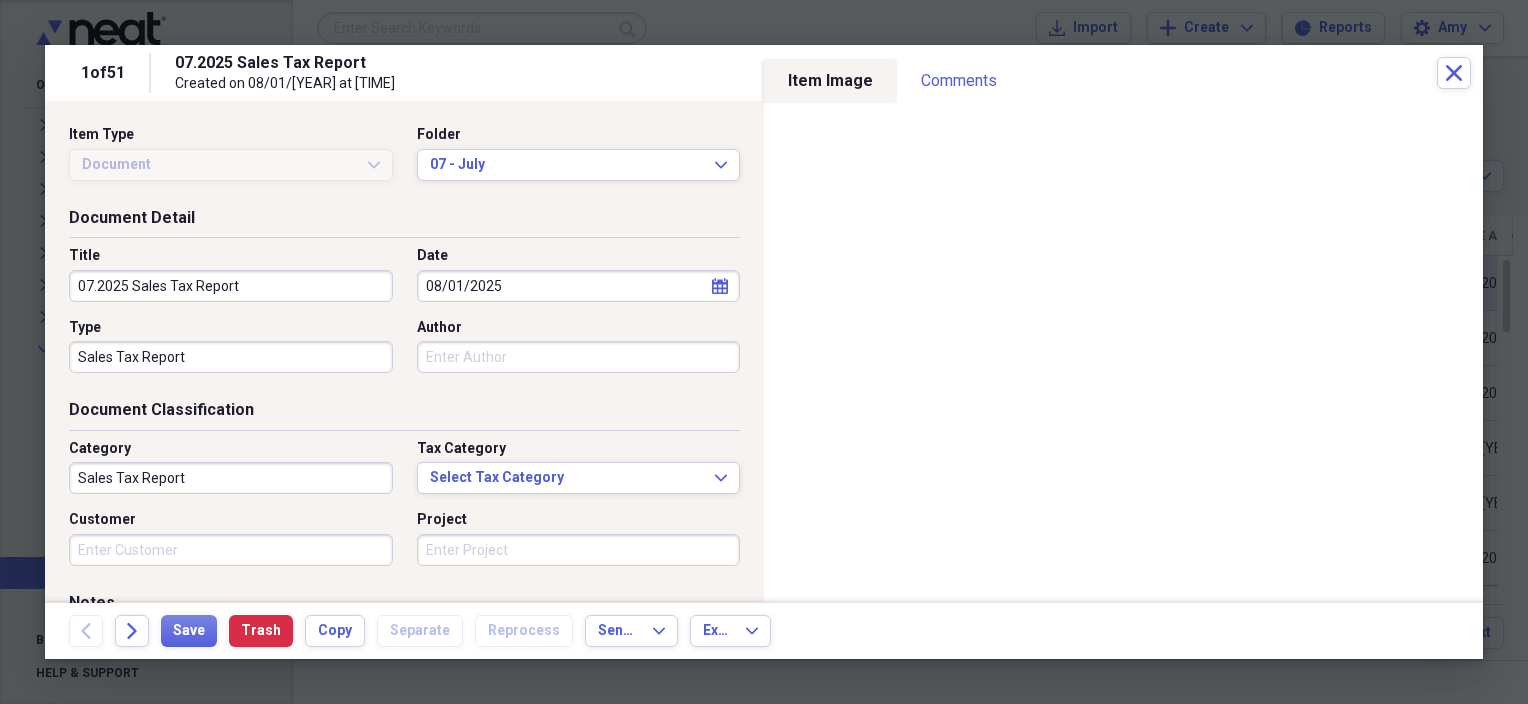 scroll, scrollTop: 0, scrollLeft: 0, axis: both 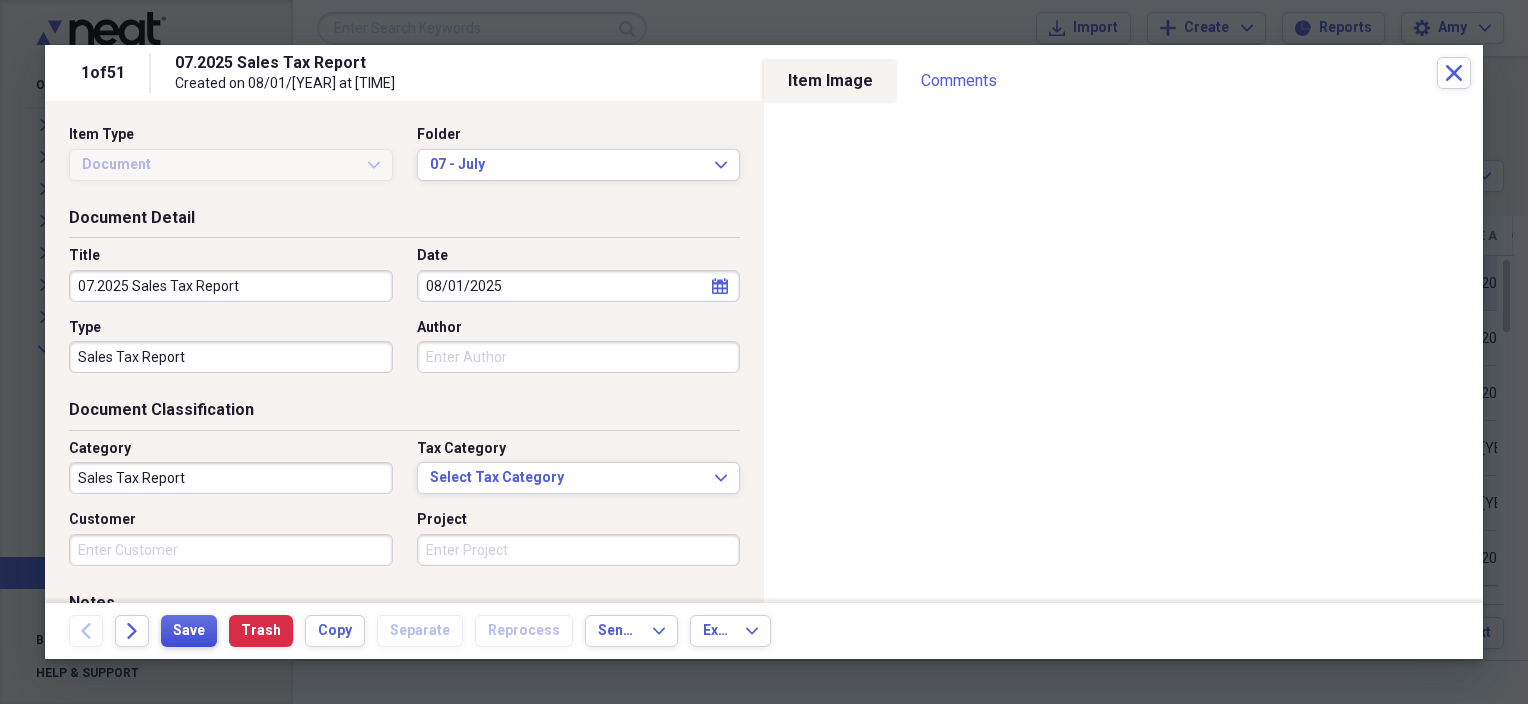 click on "Save" at bounding box center [189, 631] 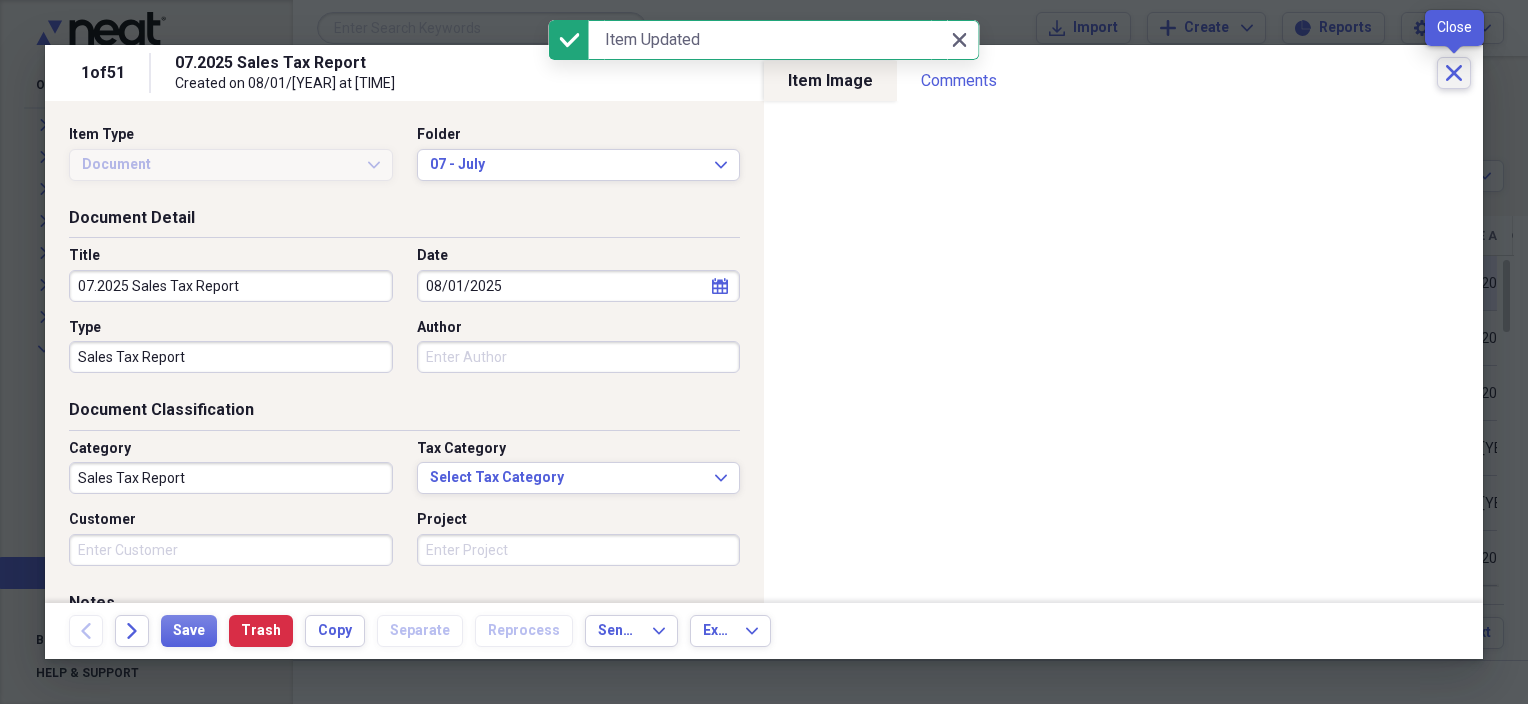 click on "Close" at bounding box center [1454, 73] 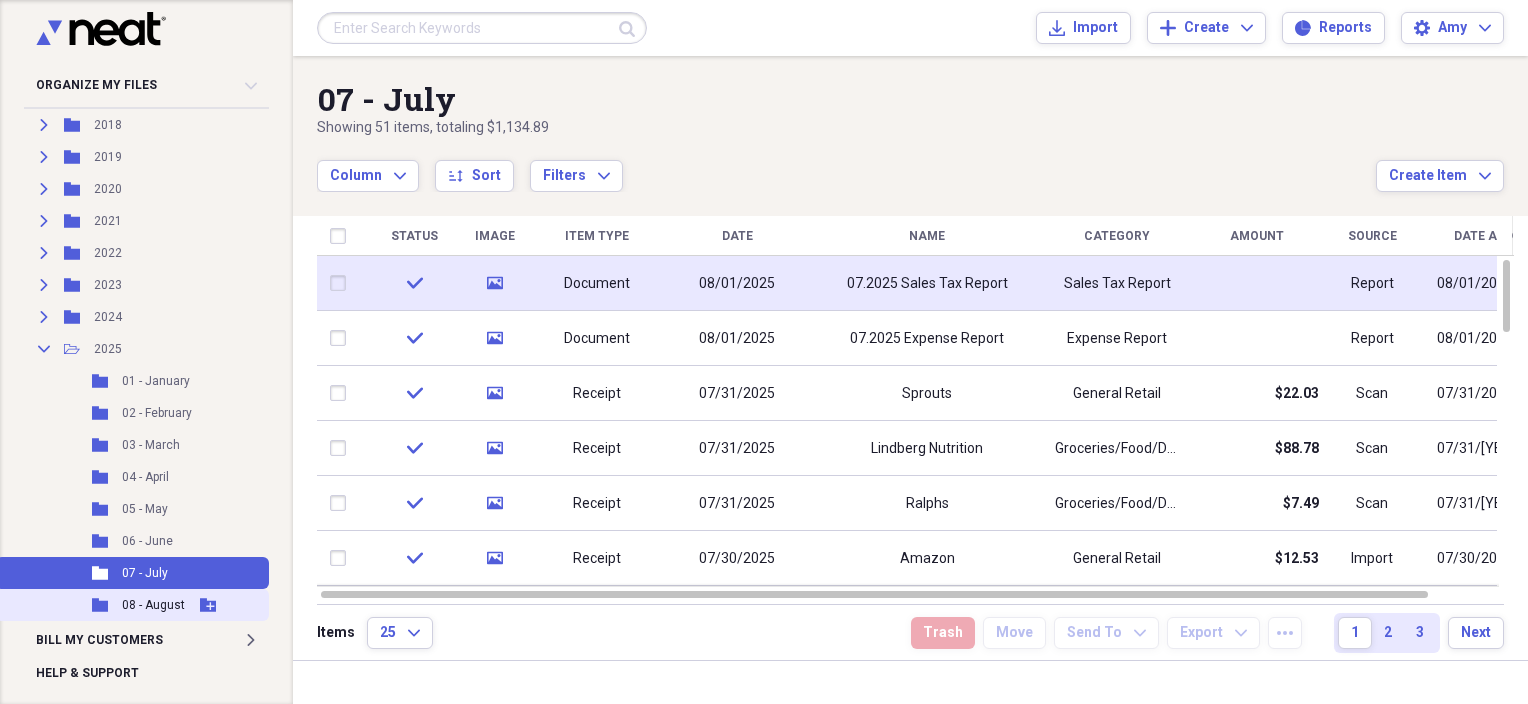 click 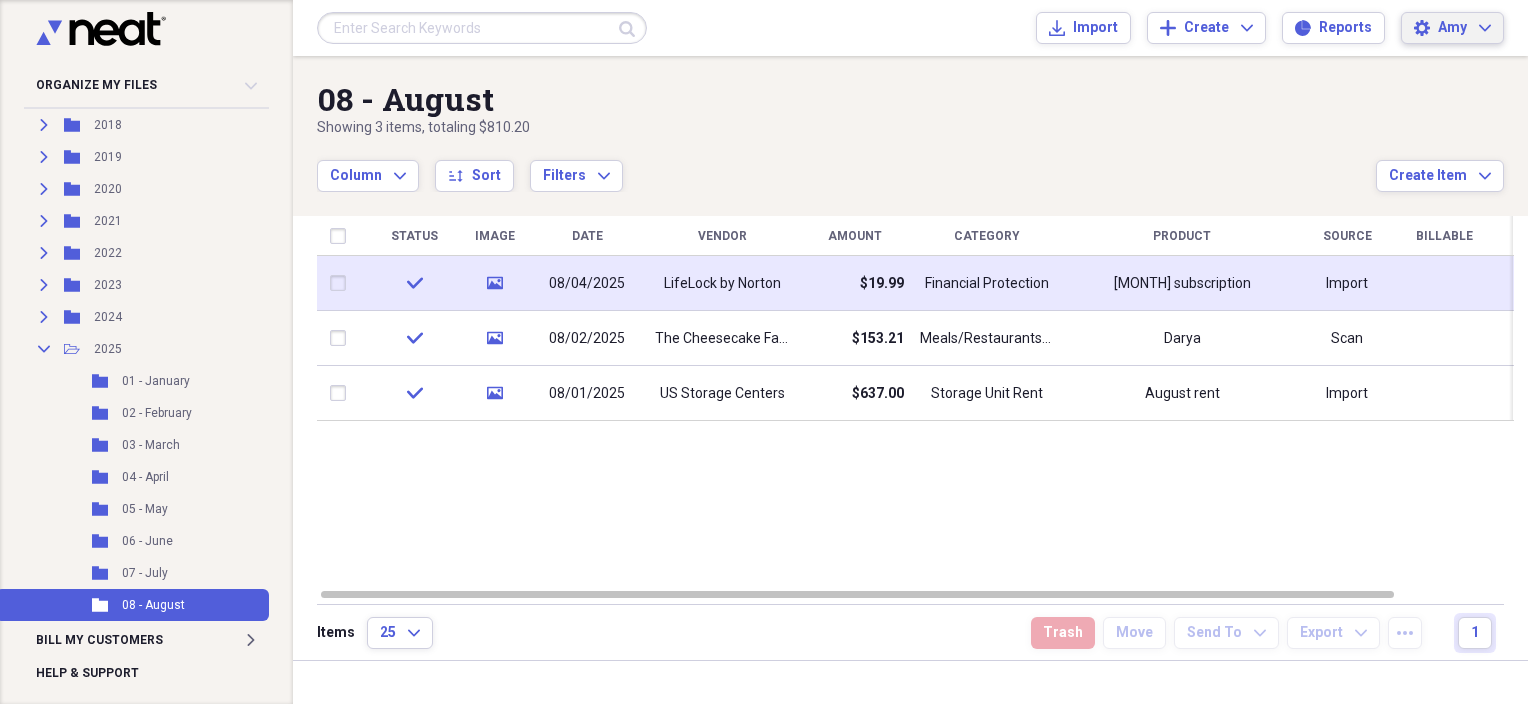 click on "[PERSON] Expand" at bounding box center [1464, 28] 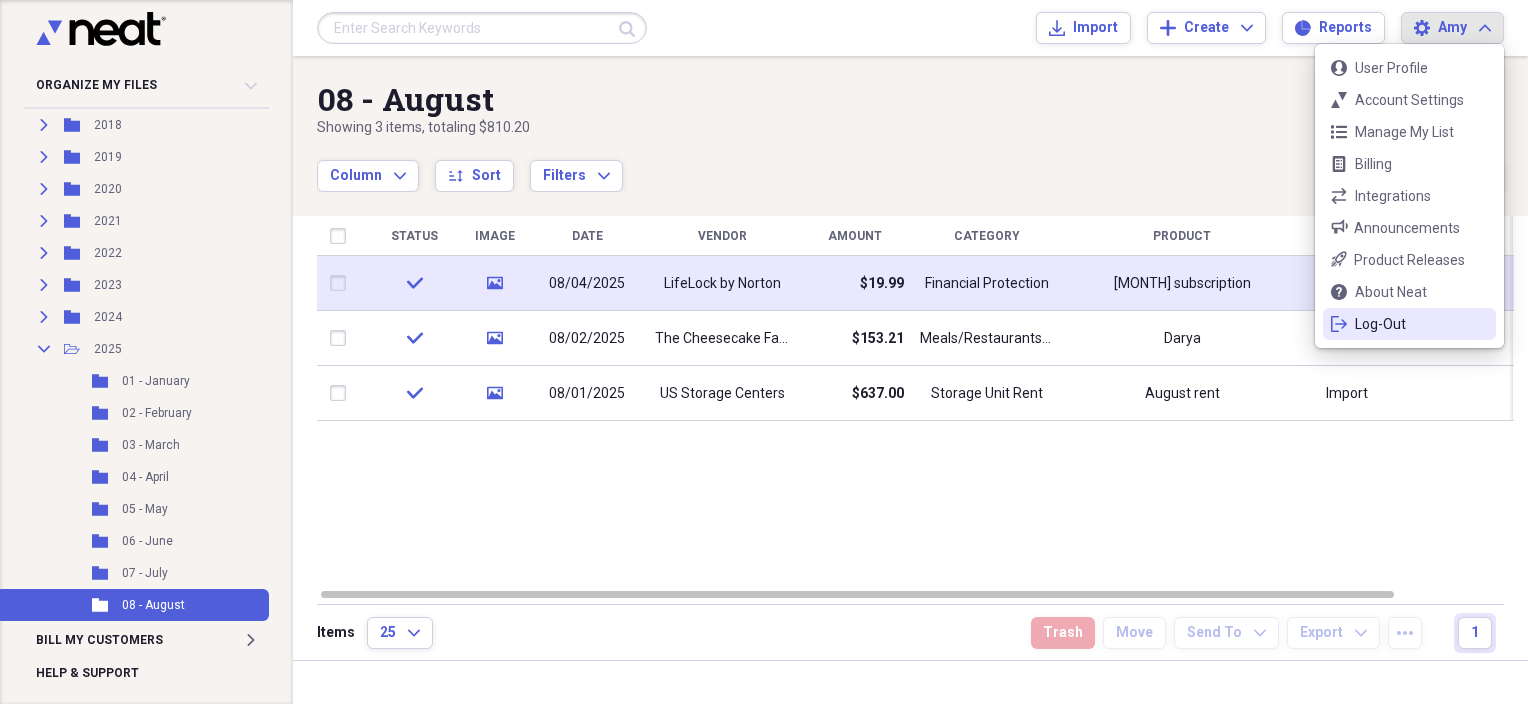 click on "Log-Out" at bounding box center (1409, 324) 